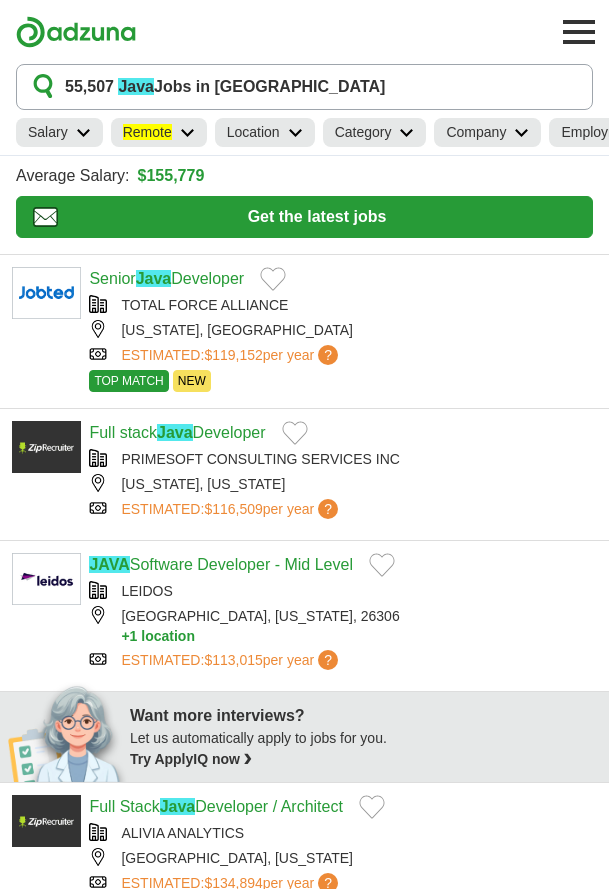 scroll, scrollTop: 0, scrollLeft: 0, axis: both 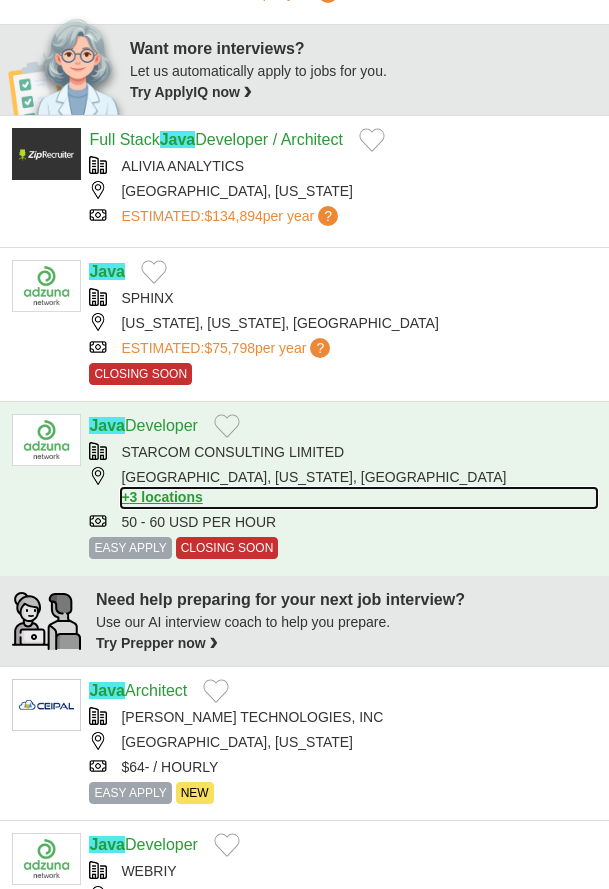click on "+ 3
locations" at bounding box center (359, 497) 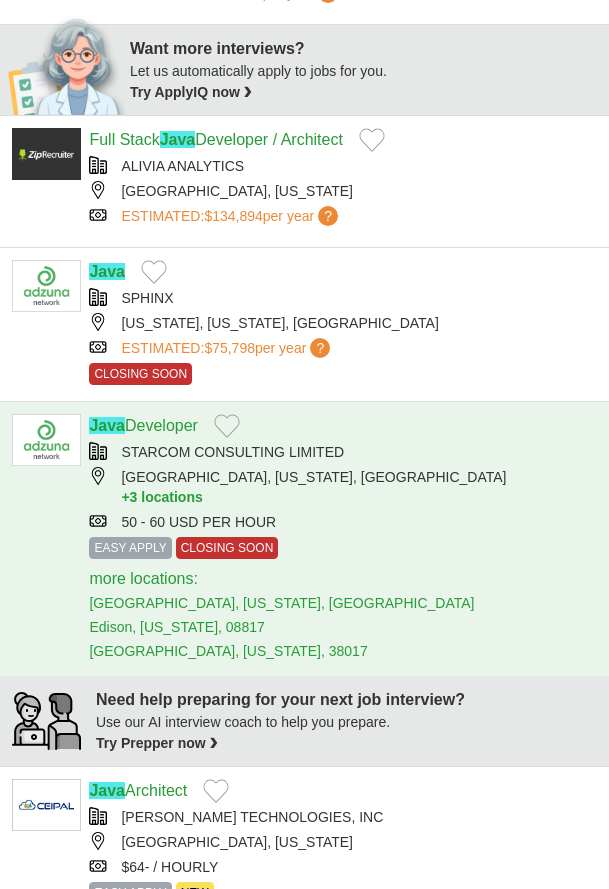 click on "STARCOM CONSULTING LIMITED" at bounding box center (343, 452) 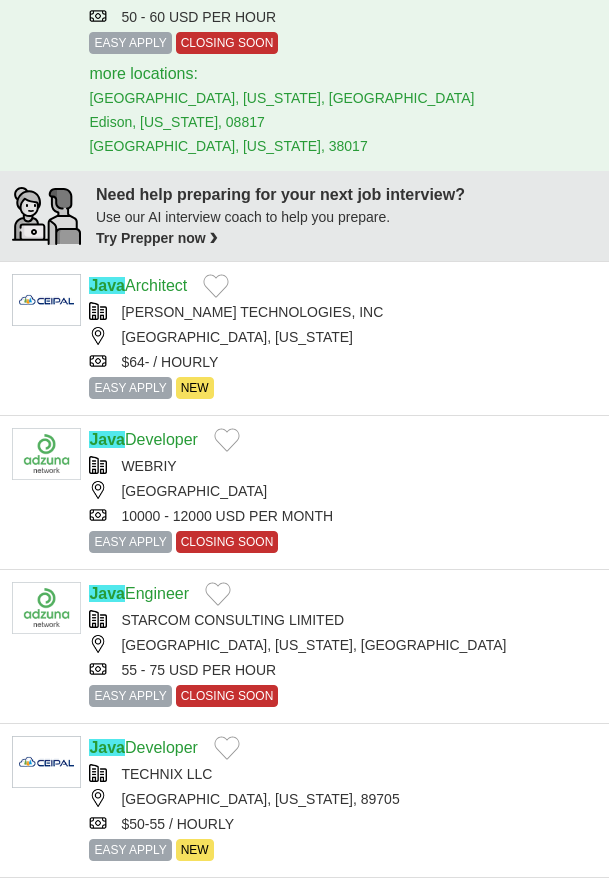scroll, scrollTop: 1200, scrollLeft: 0, axis: vertical 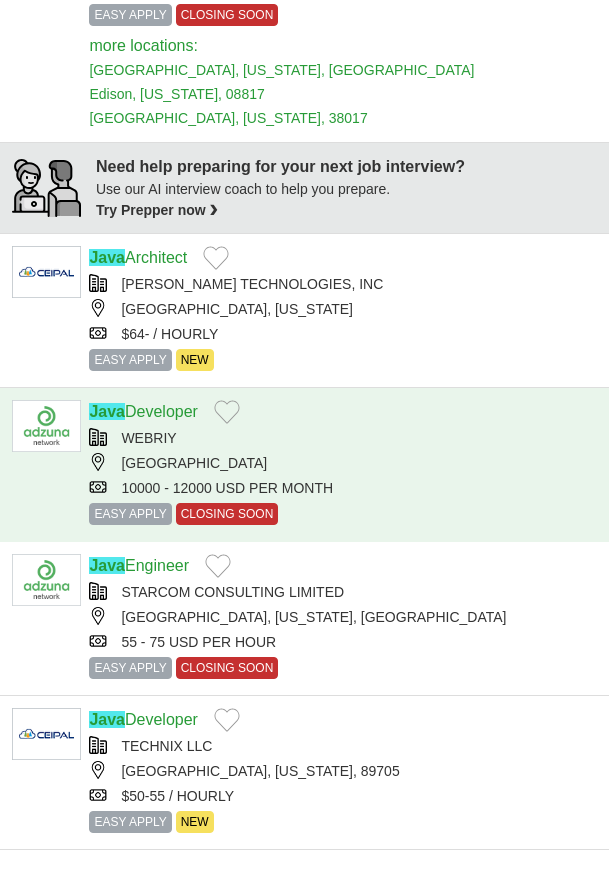 click on "WEBRIY" at bounding box center (343, 438) 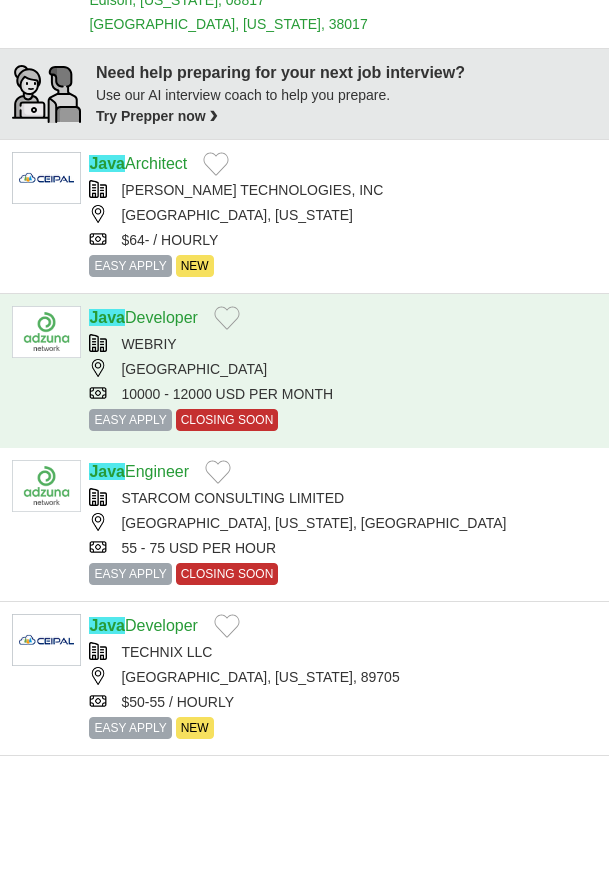 scroll, scrollTop: 1333, scrollLeft: 0, axis: vertical 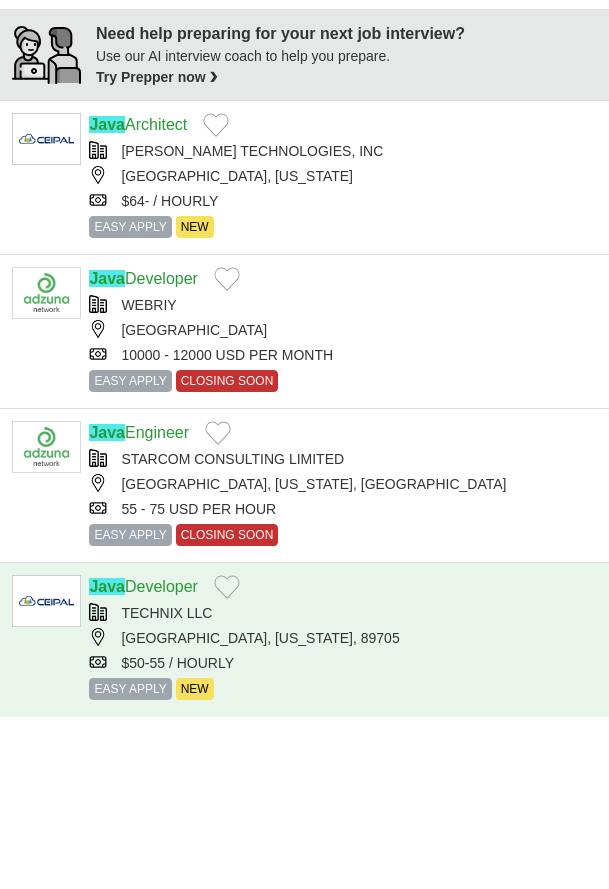 click on "TECHNIX LLC" at bounding box center (343, 613) 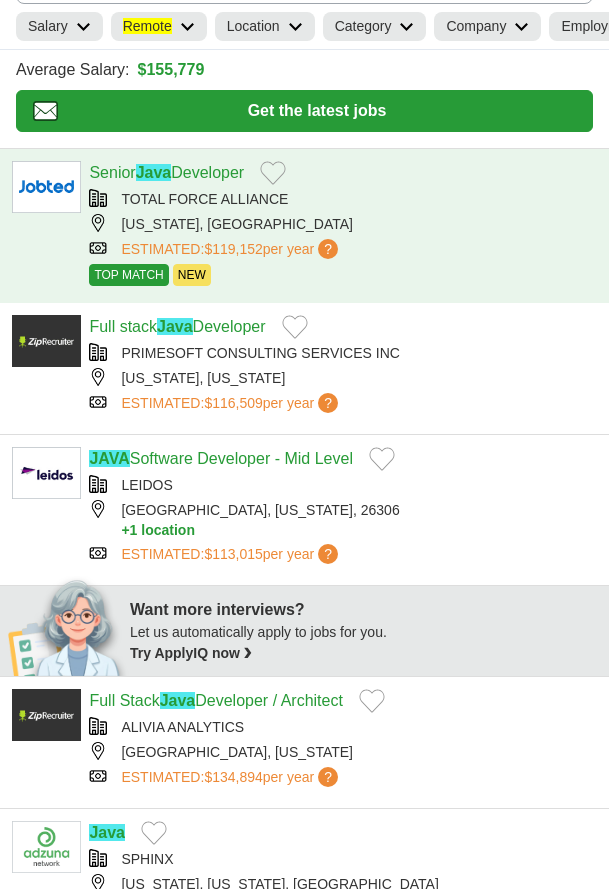 scroll, scrollTop: 0, scrollLeft: 0, axis: both 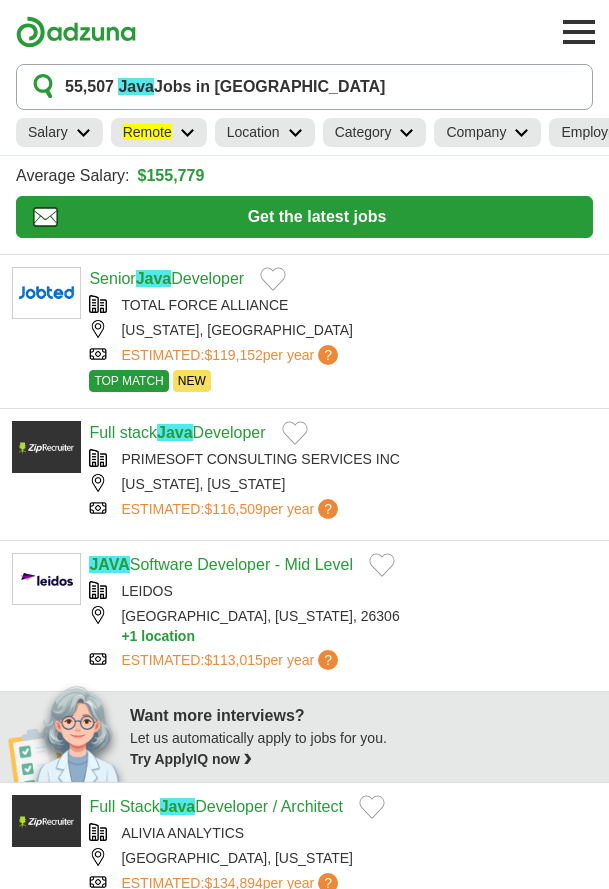 click at bounding box center [187, 133] 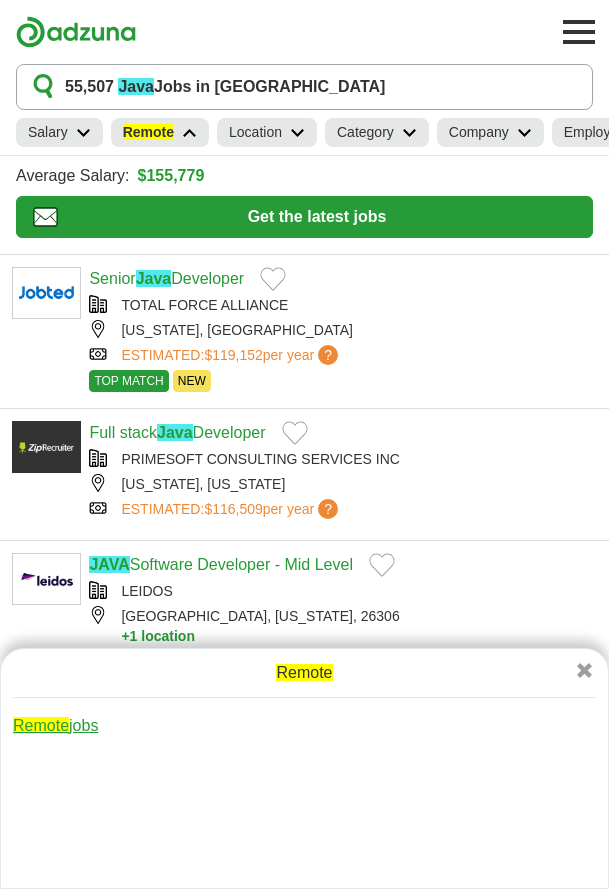 click on "Remote" at bounding box center (41, 725) 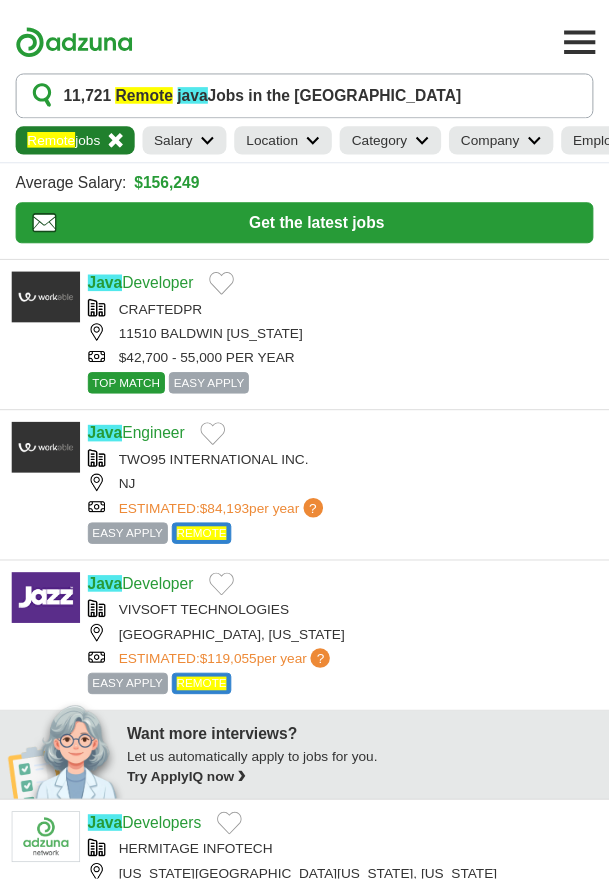 scroll, scrollTop: 0, scrollLeft: 0, axis: both 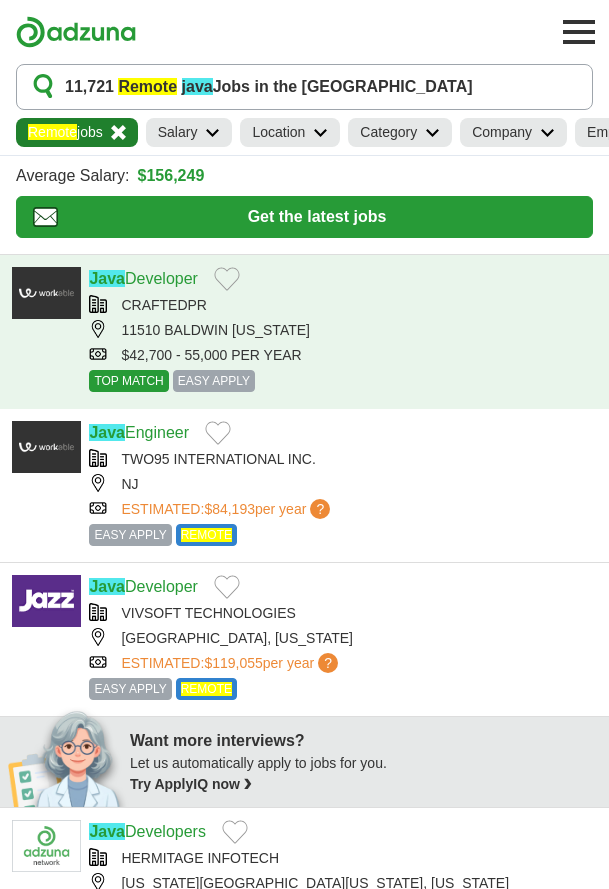 click on "CRAFTEDPR" at bounding box center (343, 305) 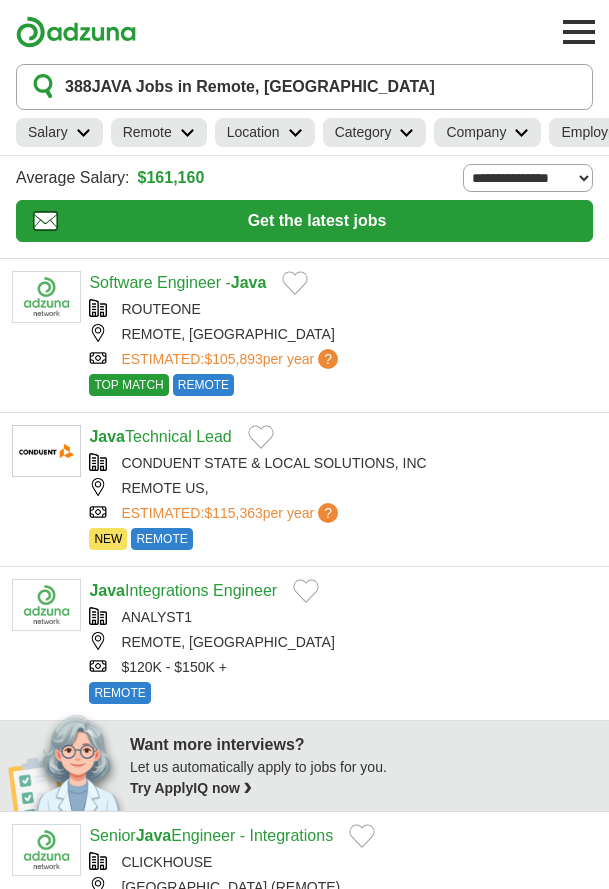 scroll, scrollTop: 0, scrollLeft: 0, axis: both 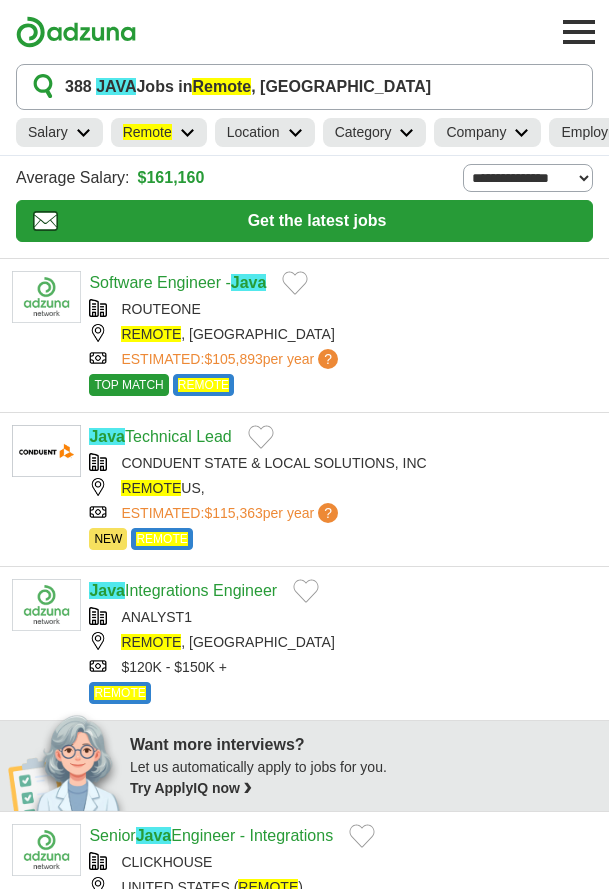 click at bounding box center (187, 133) 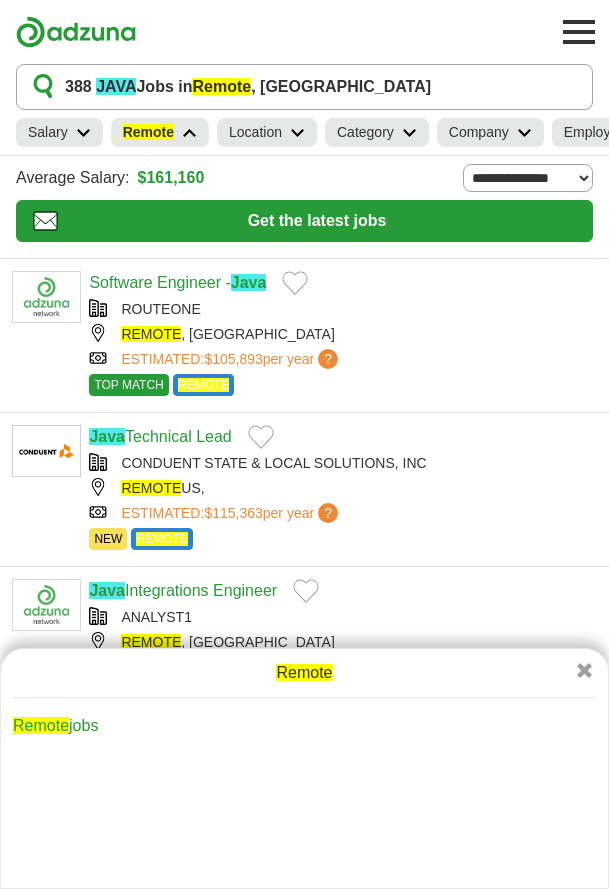 click on "Remote" at bounding box center (41, 725) 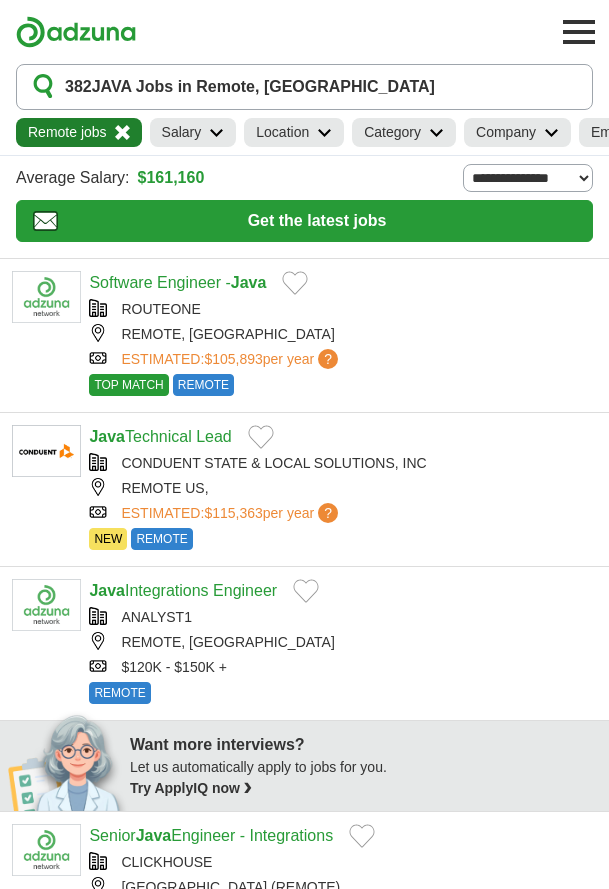 scroll, scrollTop: 0, scrollLeft: 0, axis: both 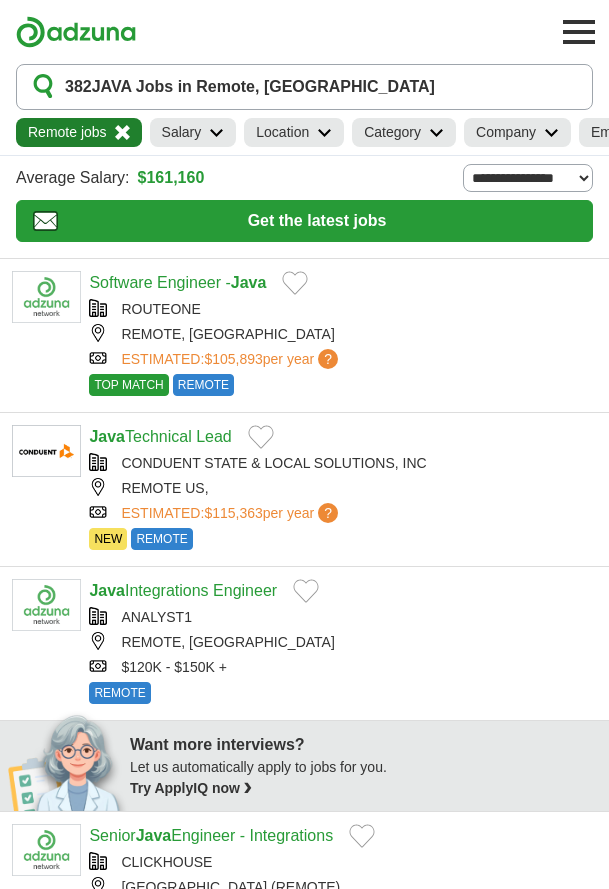 click on "**********" at bounding box center [528, 178] 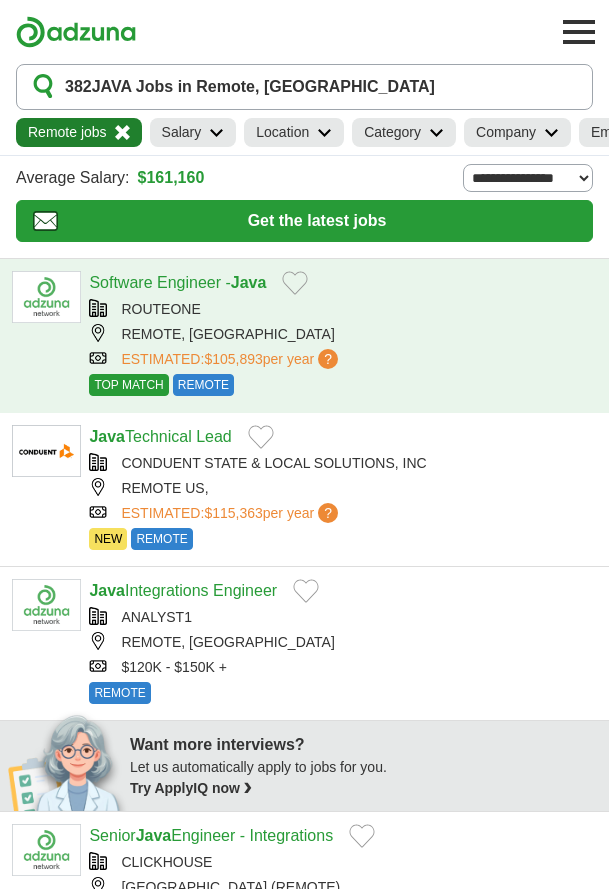 scroll, scrollTop: 0, scrollLeft: 0, axis: both 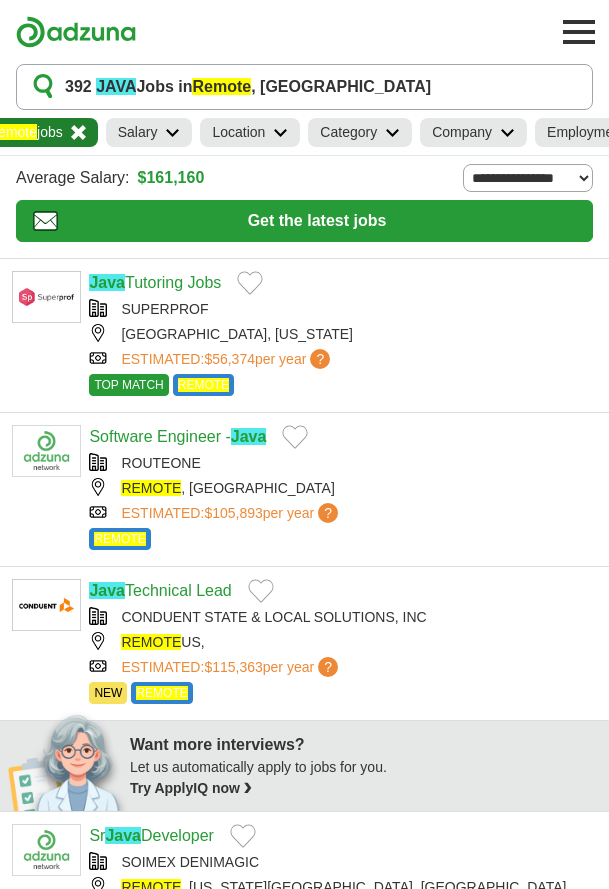 click at bounding box center (599, 444) 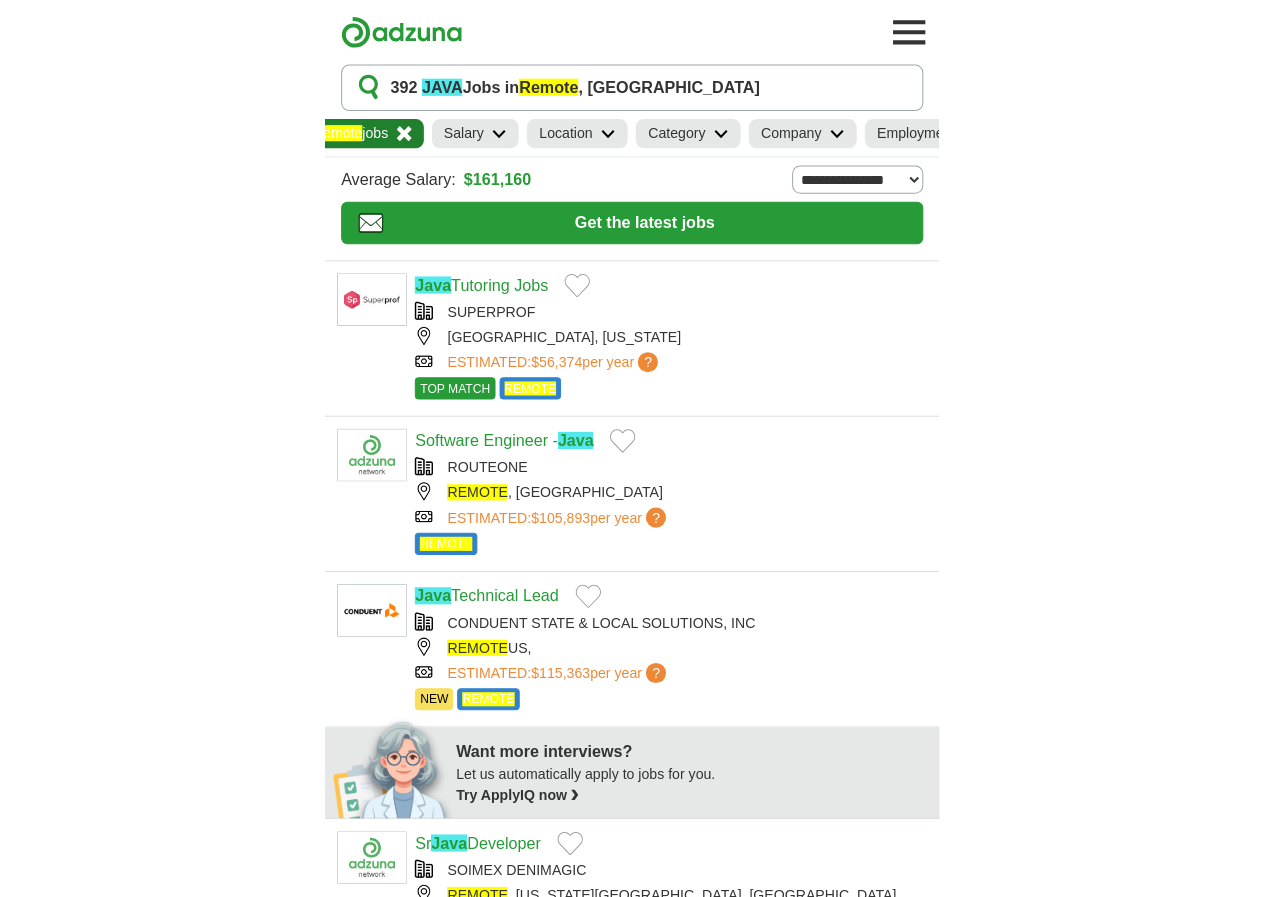 scroll, scrollTop: 7, scrollLeft: 0, axis: vertical 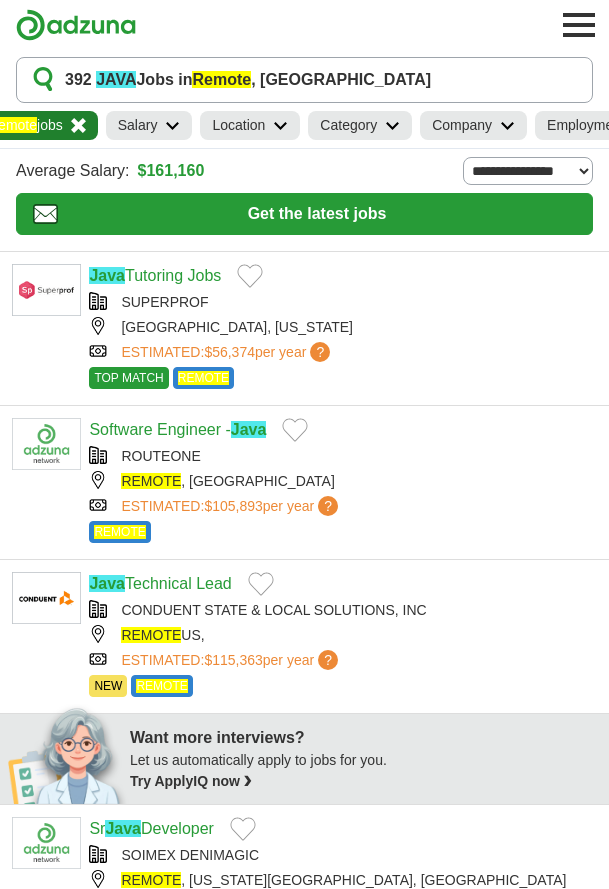 click at bounding box center (599, 444) 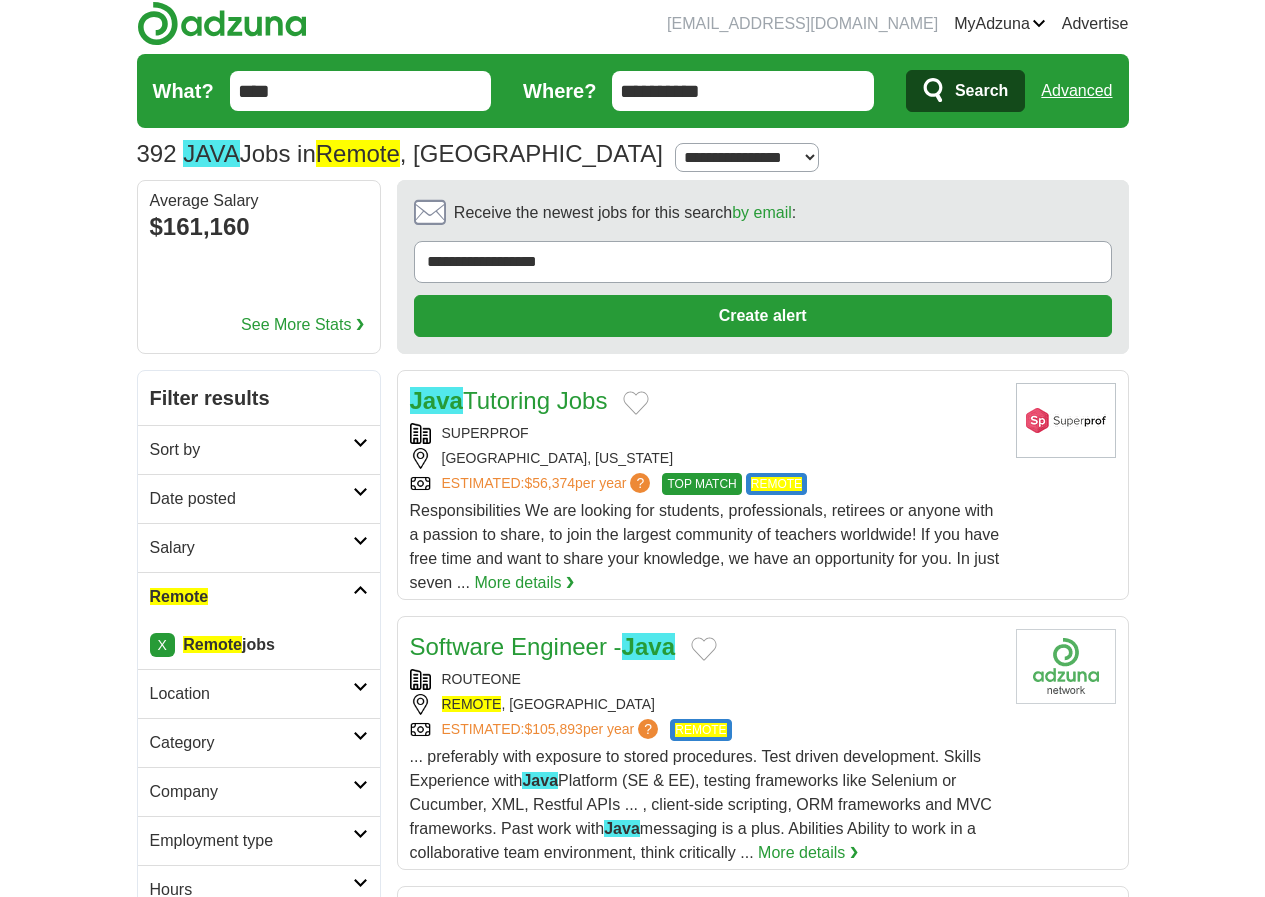 click on "Date posted" at bounding box center [251, 499] 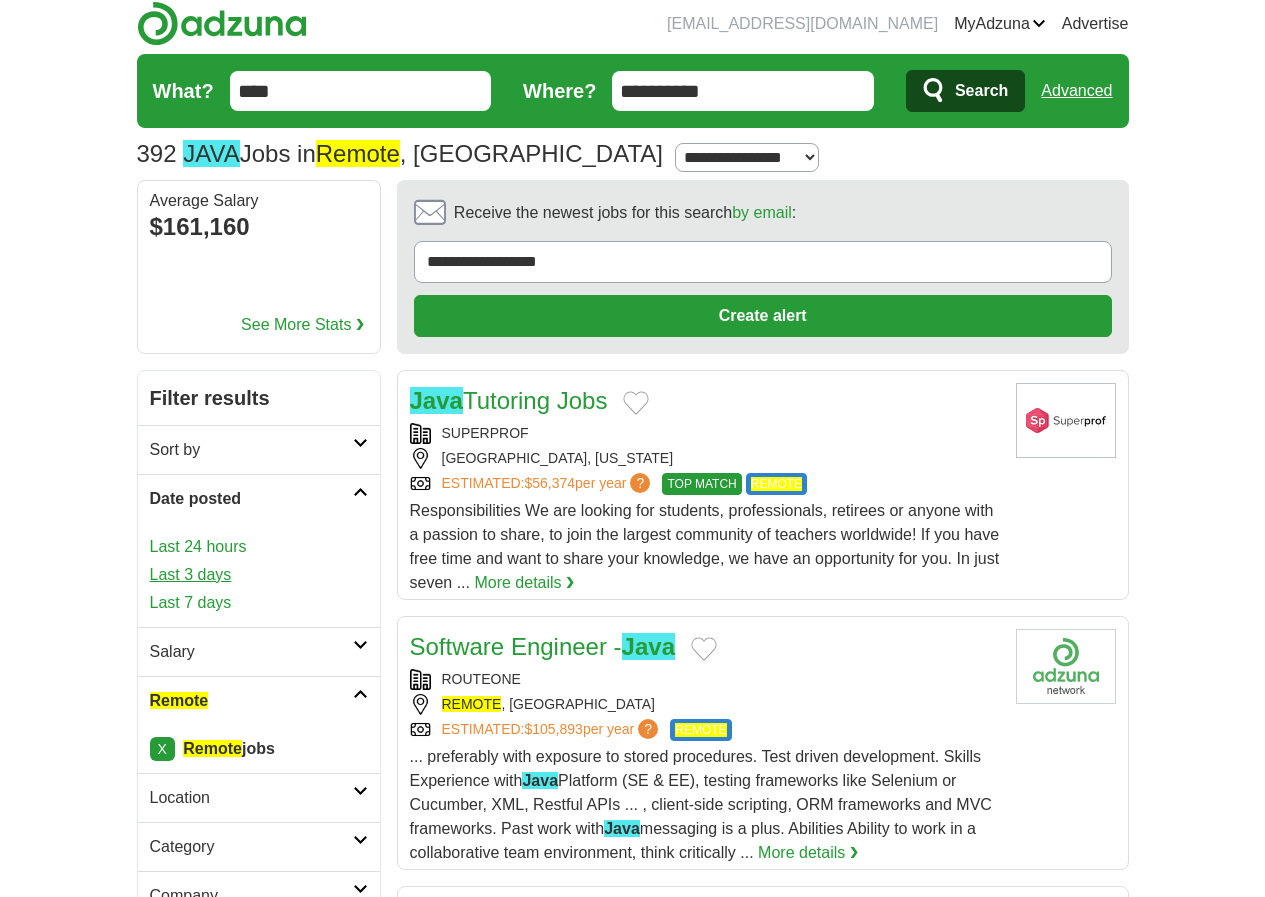 click on "Last 3 days" at bounding box center (259, 575) 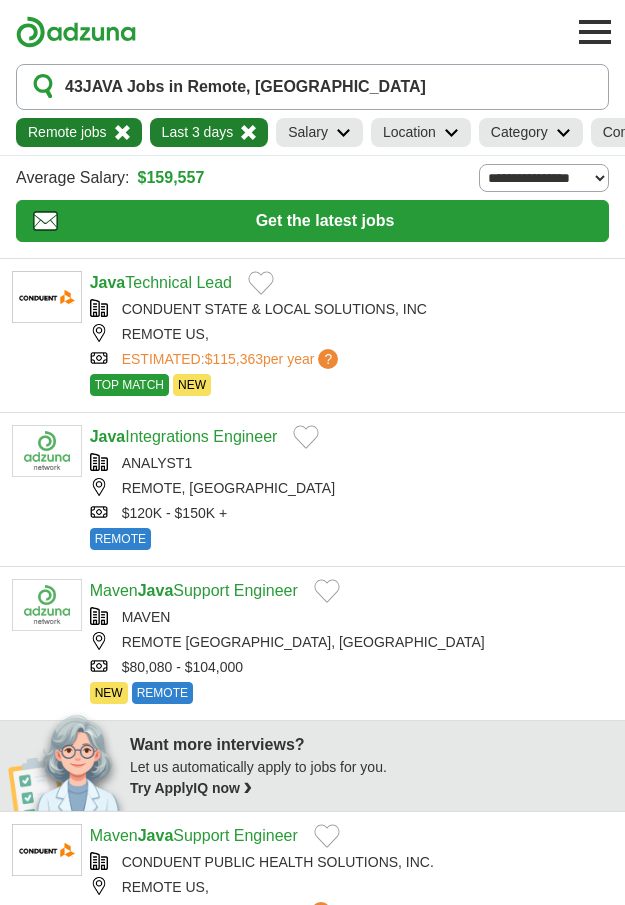 scroll, scrollTop: 0, scrollLeft: 0, axis: both 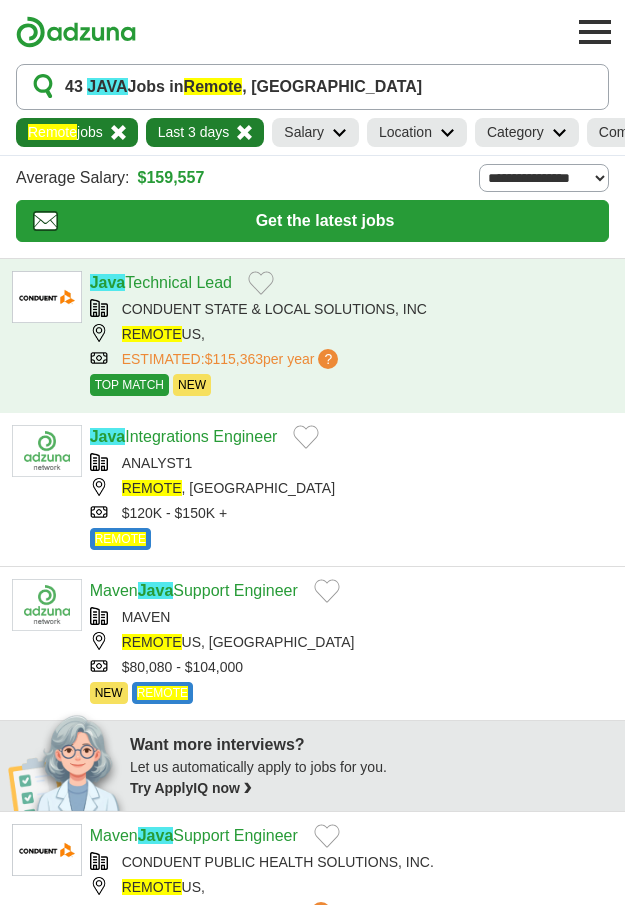 click on "...  is noticed and valued every day.  Java  Technical Lead Required Skills: Ten (10) years of systems design and analysis experience. This experience must include a minimum of five (5) years ...  as a technical/task lead, providing technical direction to lower-level staff. 10 years of experience as a Full Stack Developer, including hands-on experience in PL/SQL, Unix,  Java  ..." at bounding box center (0, 0) 